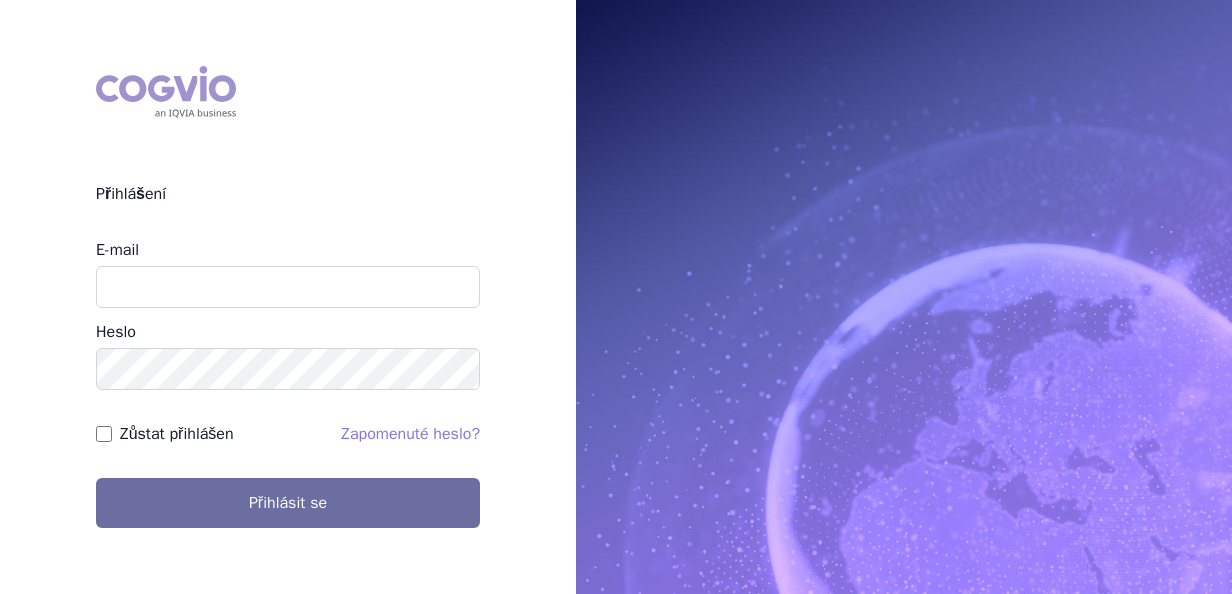 scroll, scrollTop: 0, scrollLeft: 0, axis: both 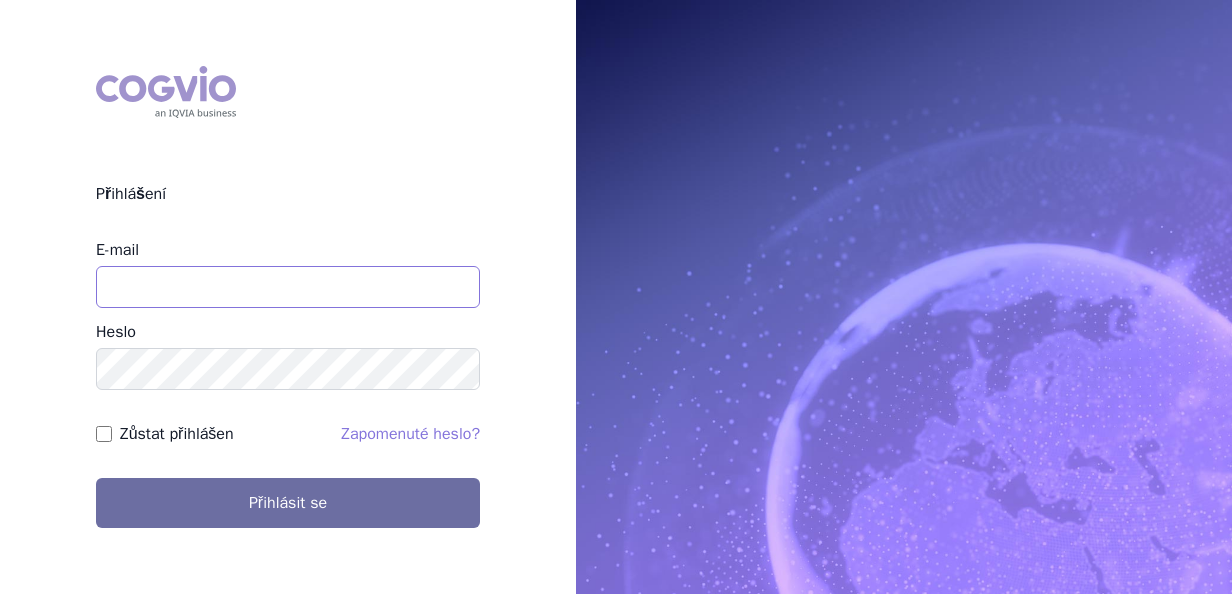 click on "E-mail" at bounding box center [288, 287] 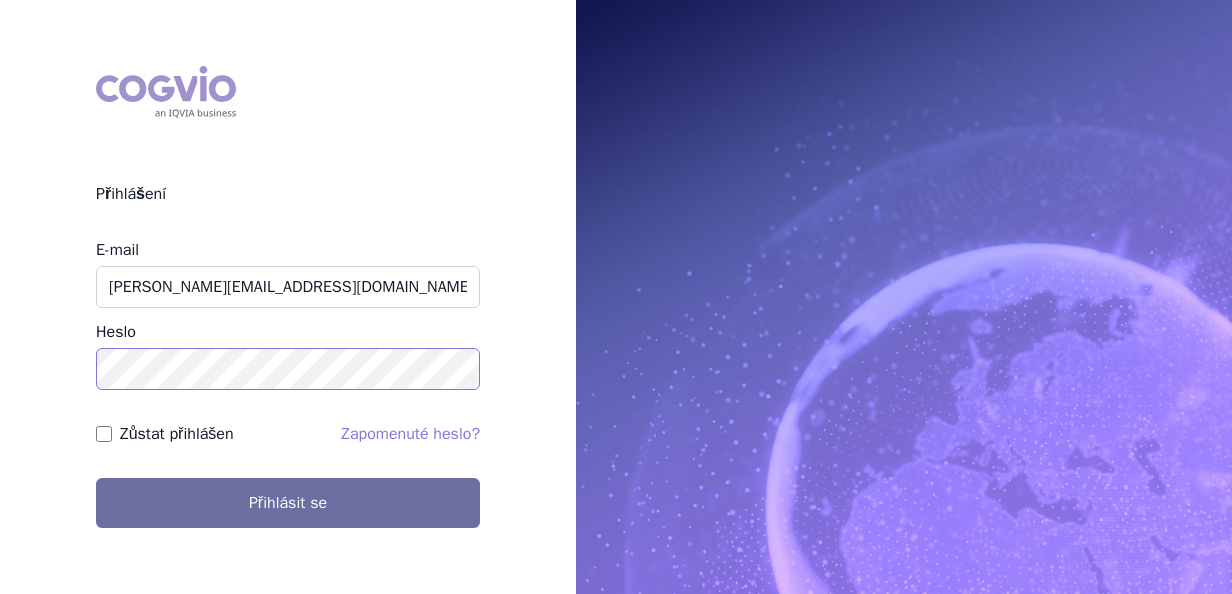 click on "Přihlásit se" at bounding box center [288, 503] 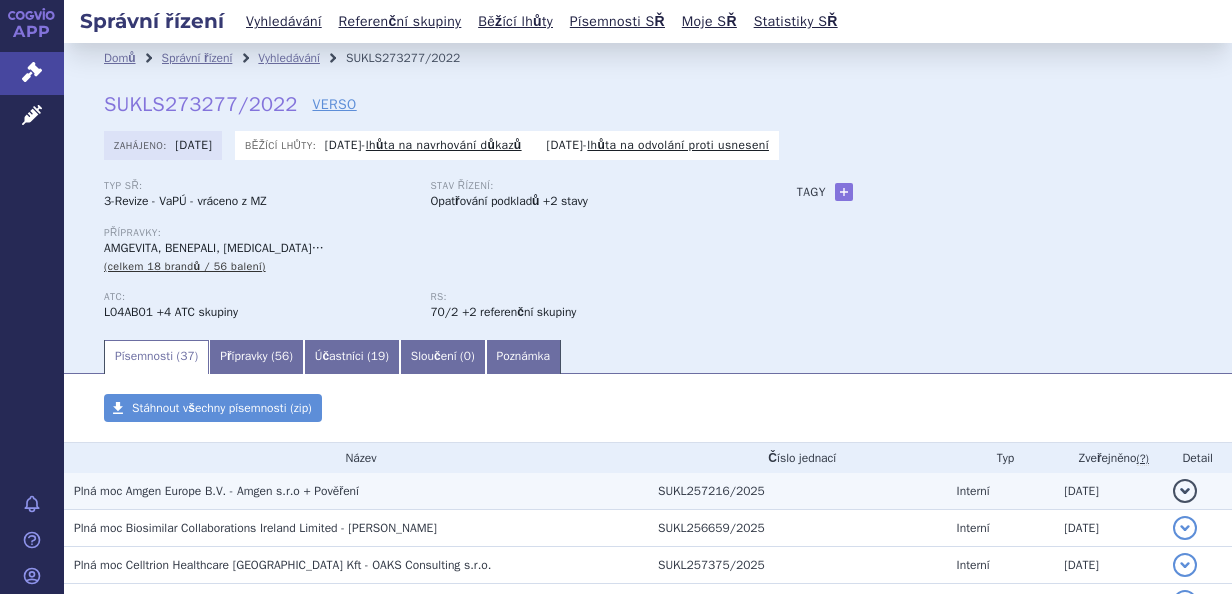 scroll, scrollTop: 0, scrollLeft: 0, axis: both 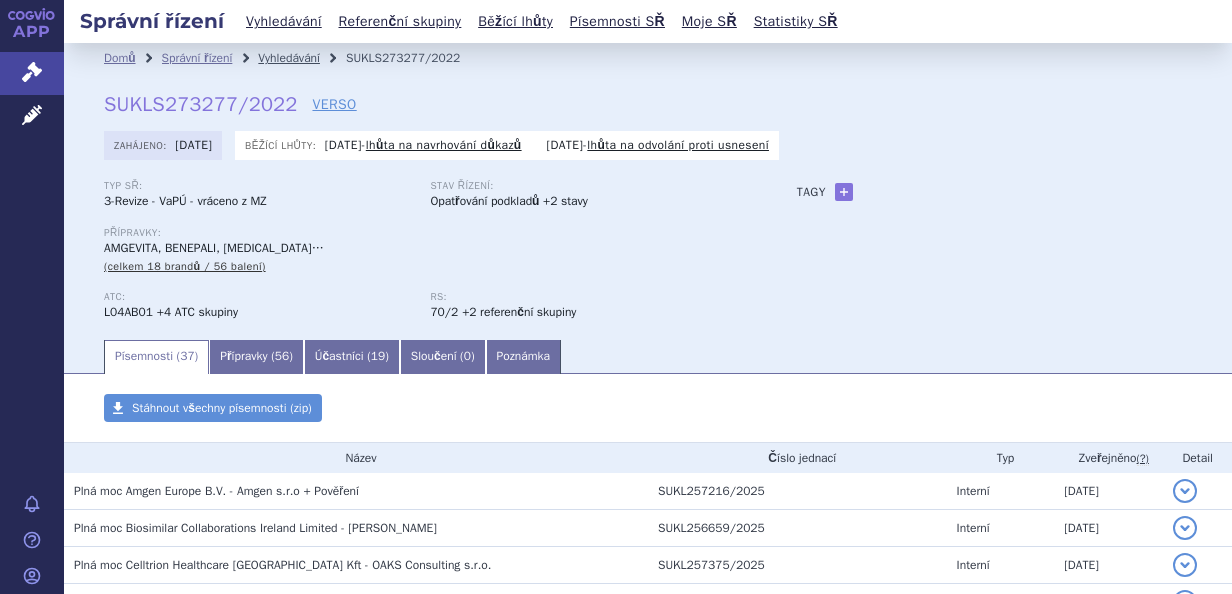 click on "Vyhledávání" at bounding box center [289, 58] 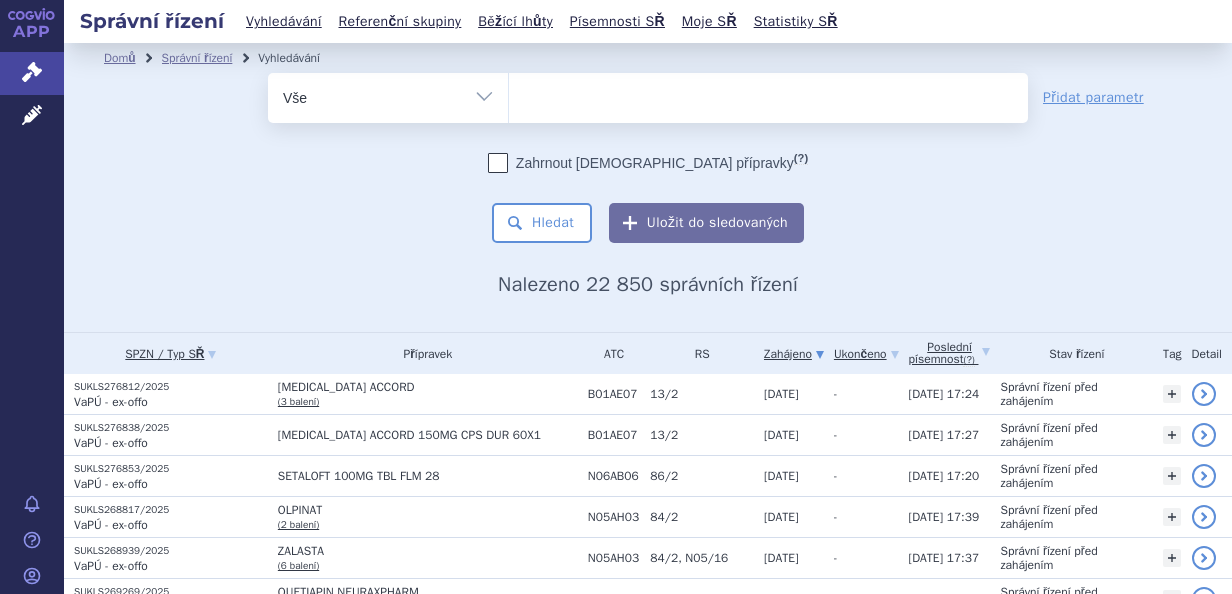 scroll, scrollTop: 0, scrollLeft: 0, axis: both 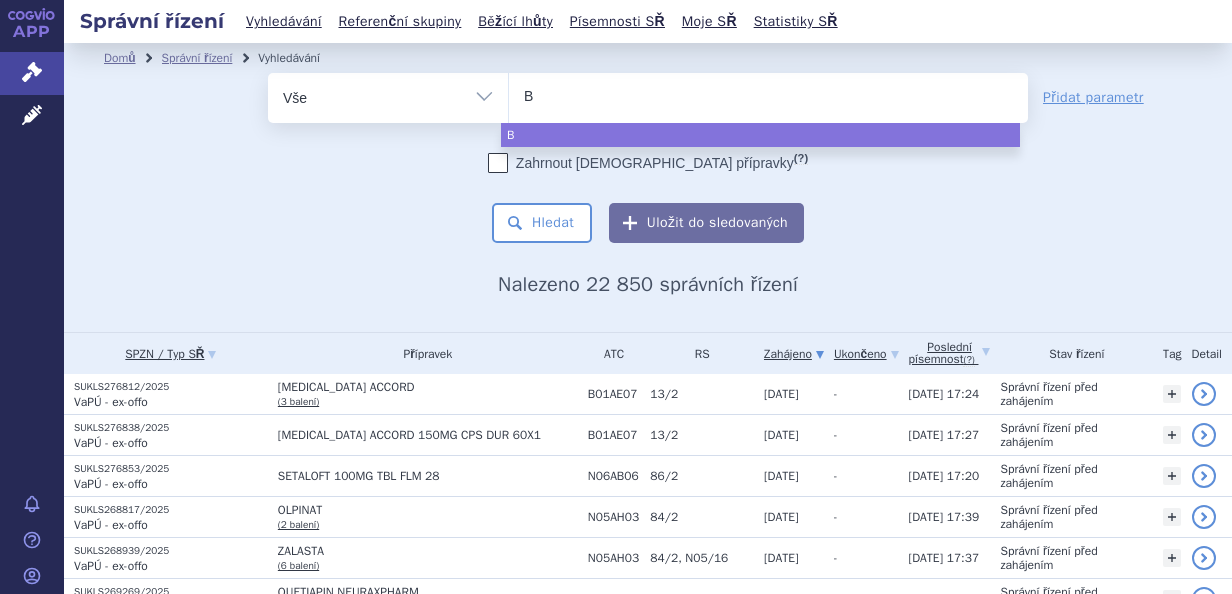 type on "Bi" 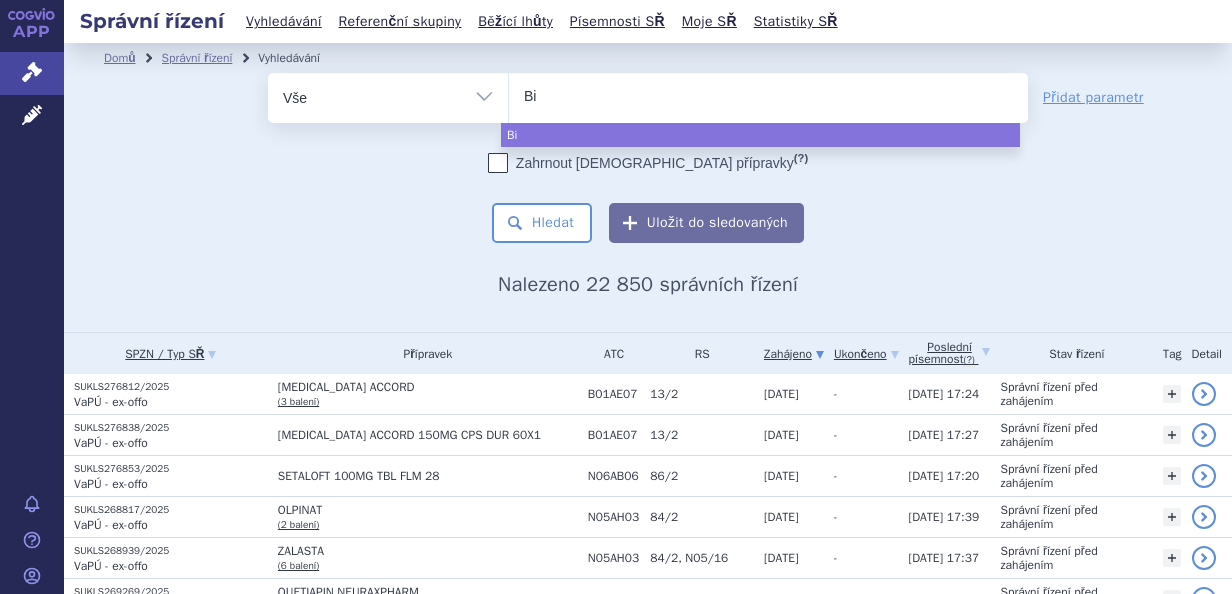 type on "Bim" 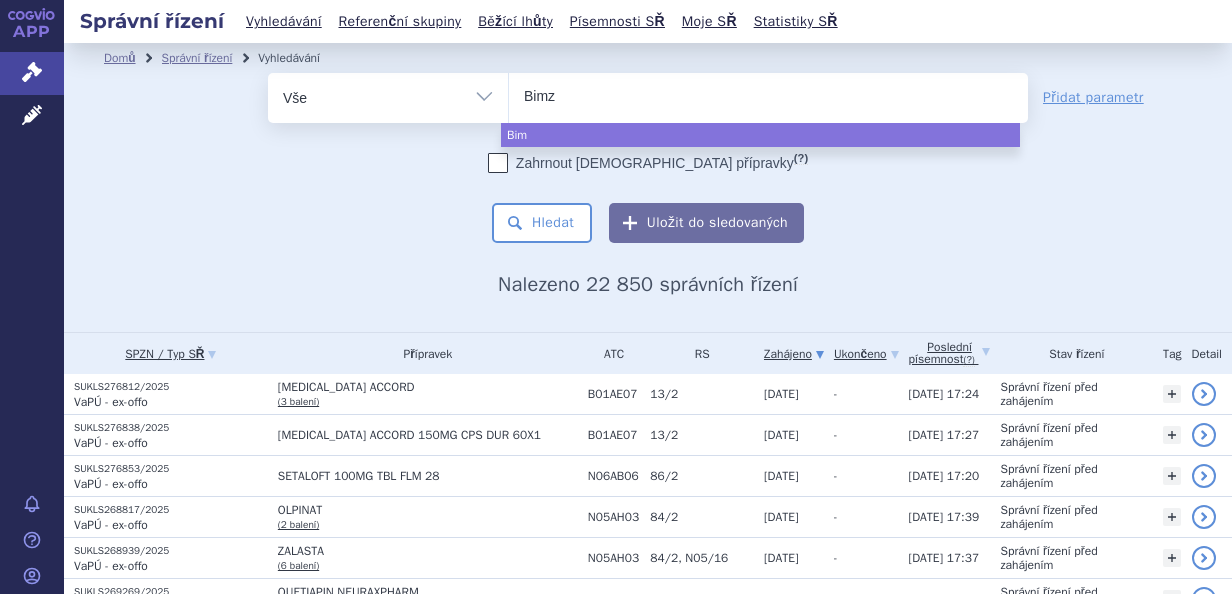 type on "Bimze" 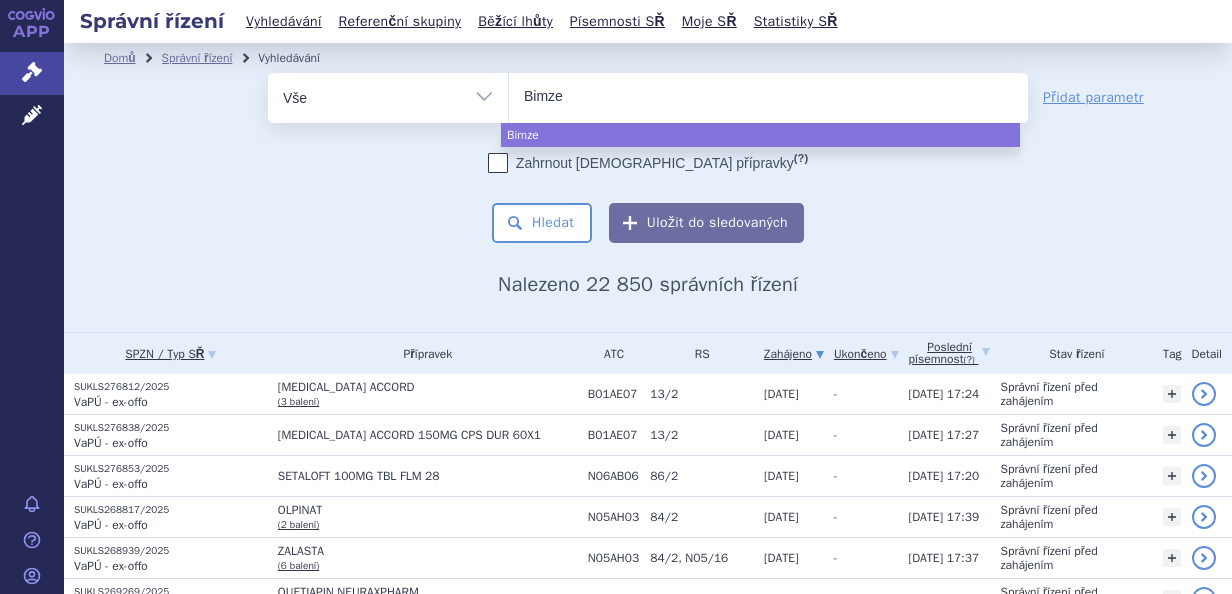 type on "Bimzel" 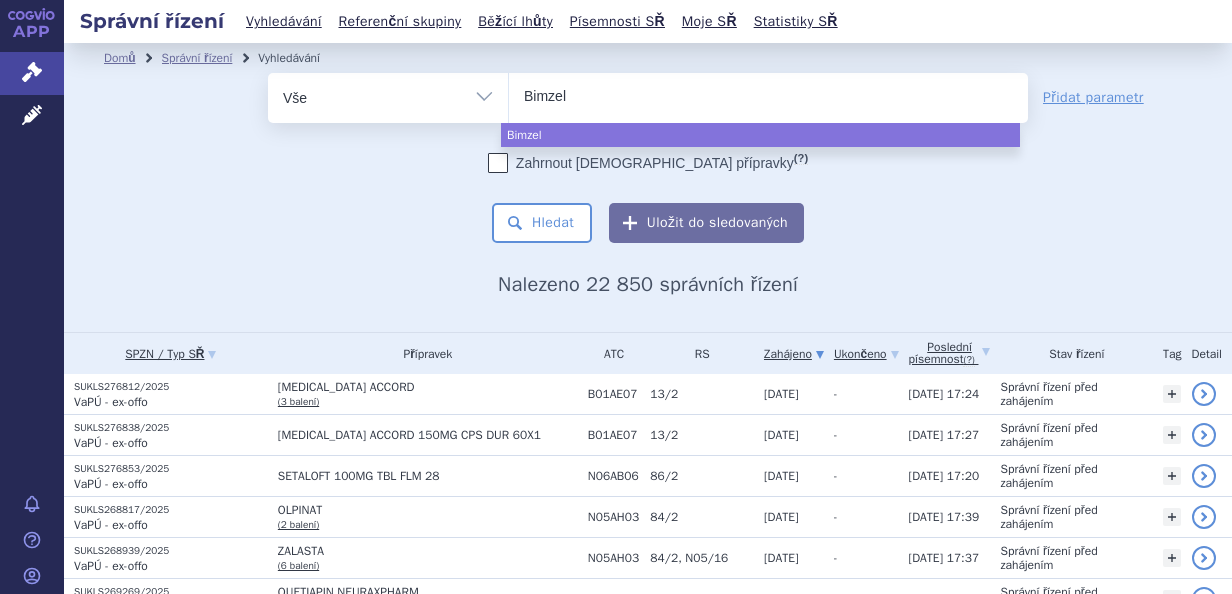 type on "Bimzelx" 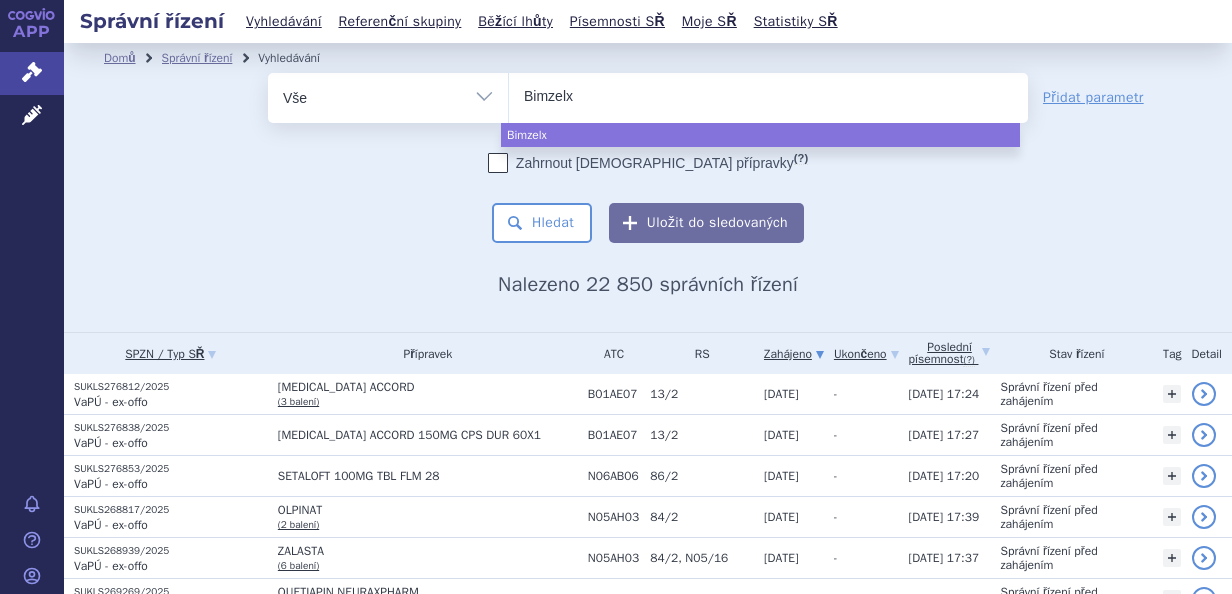 select on "Bimzelx" 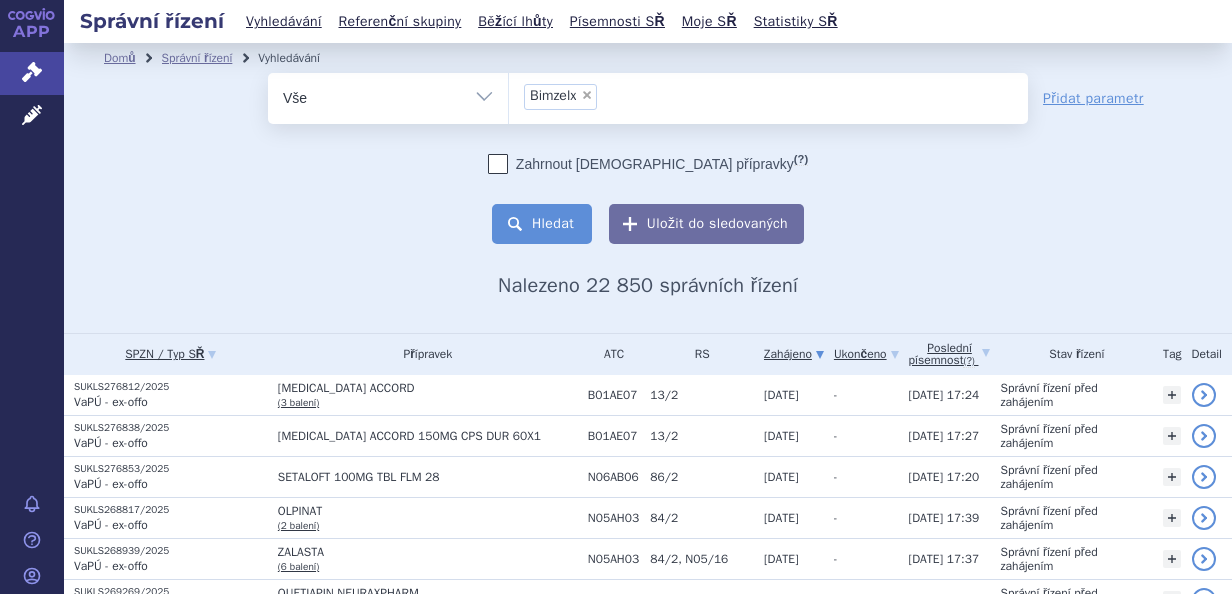 click on "Hledat" at bounding box center (542, 224) 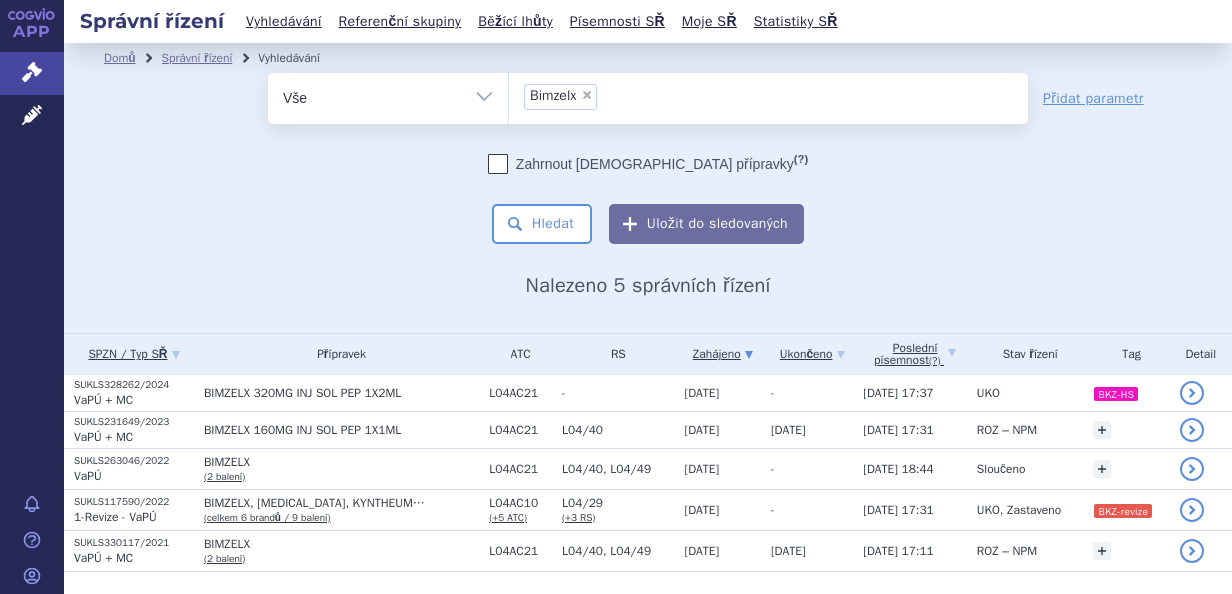 scroll, scrollTop: 0, scrollLeft: 0, axis: both 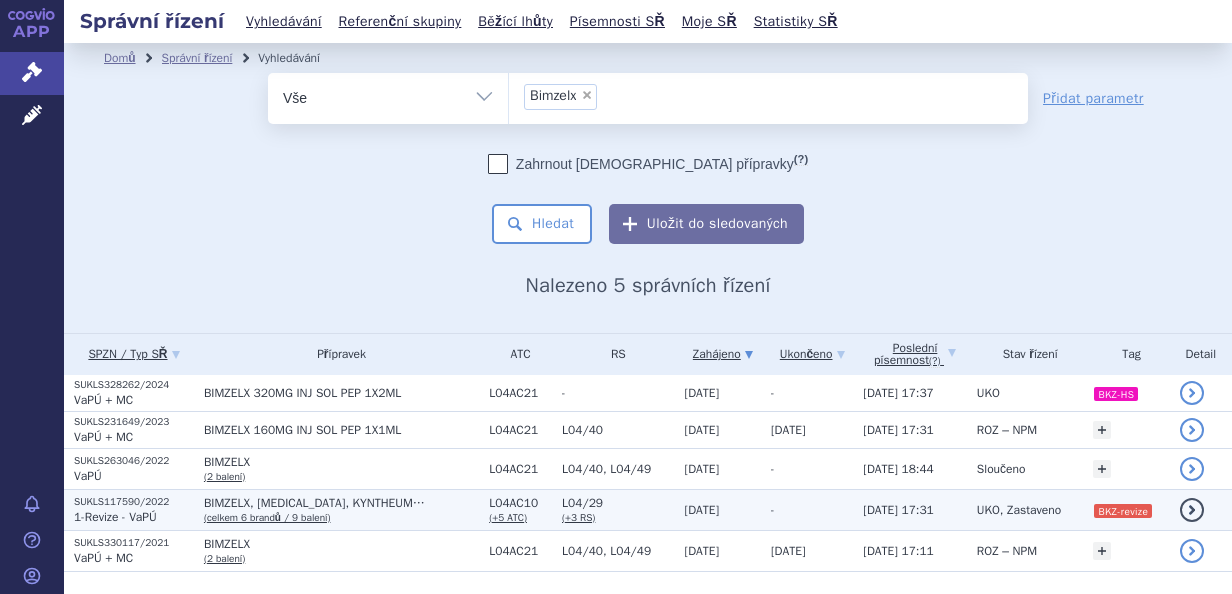 click on "BIMZELX, COSENTYX, KYNTHEUM…
(celkem 6 brandů / 9 balení)" at bounding box center [336, 509] 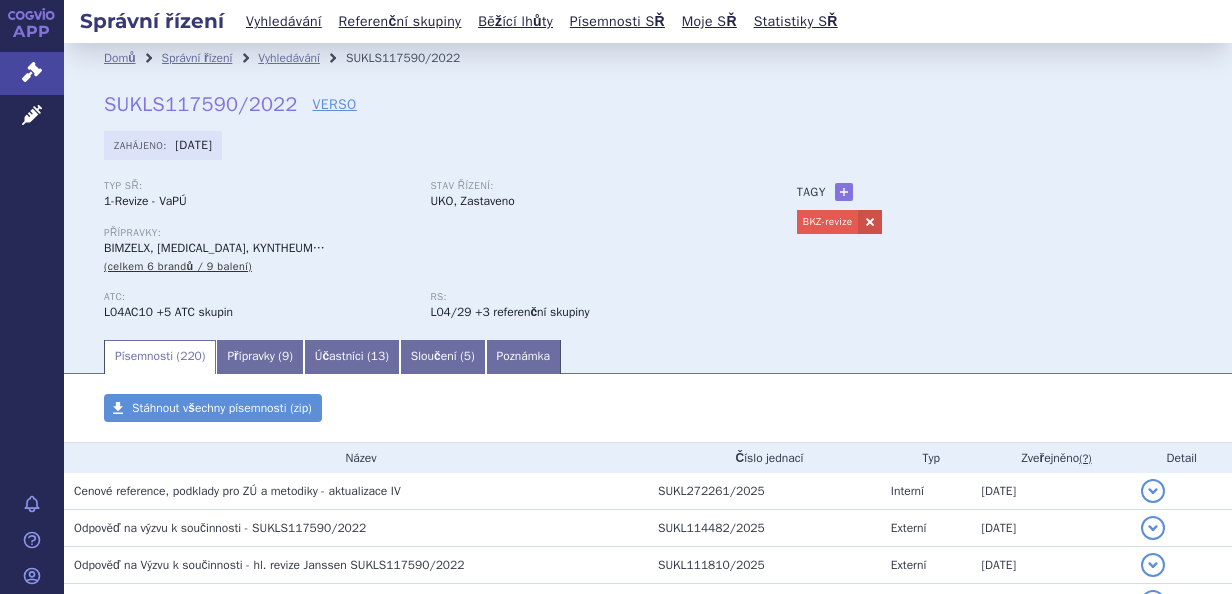 scroll, scrollTop: 0, scrollLeft: 0, axis: both 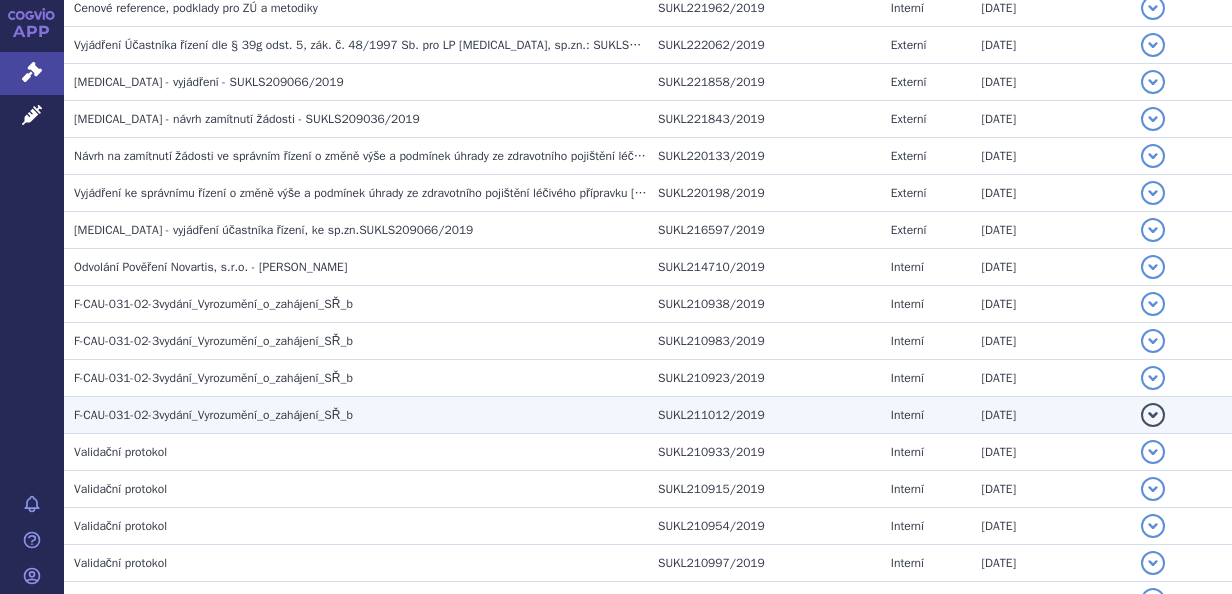 click on "F-CAU-031-02-3vydání_Vyrozumění_o_zahájení_SŘ_b" at bounding box center (361, 415) 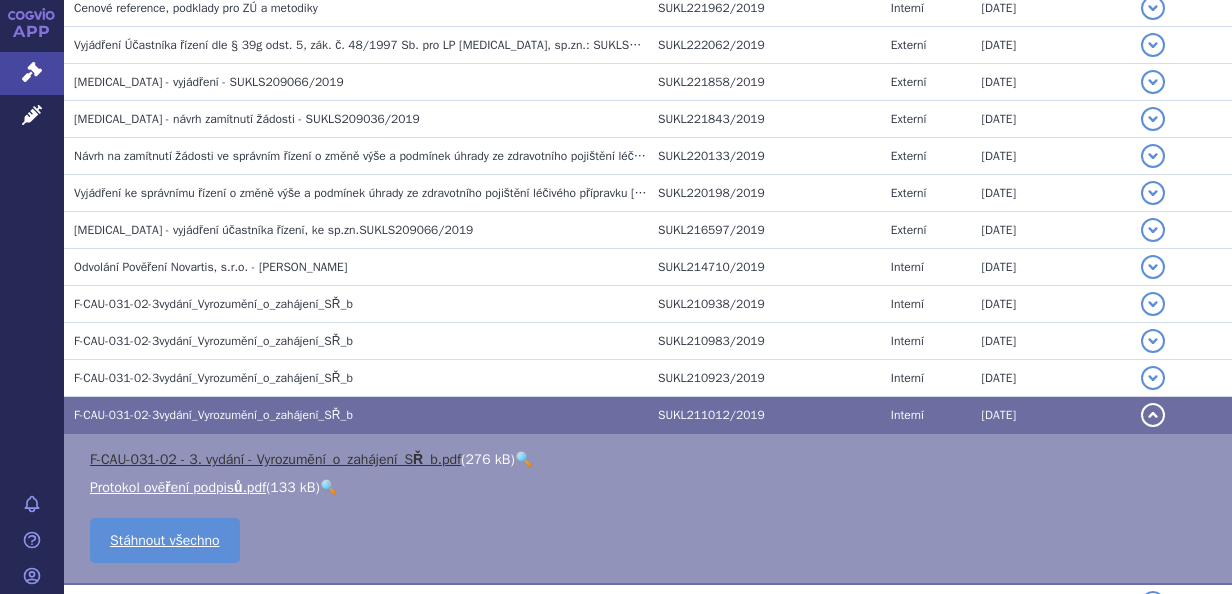 click on "F-CAU-031-02 - 3. vydání - Vyrozumění_o_zahájení_SŘ_b.pdf" at bounding box center (275, 459) 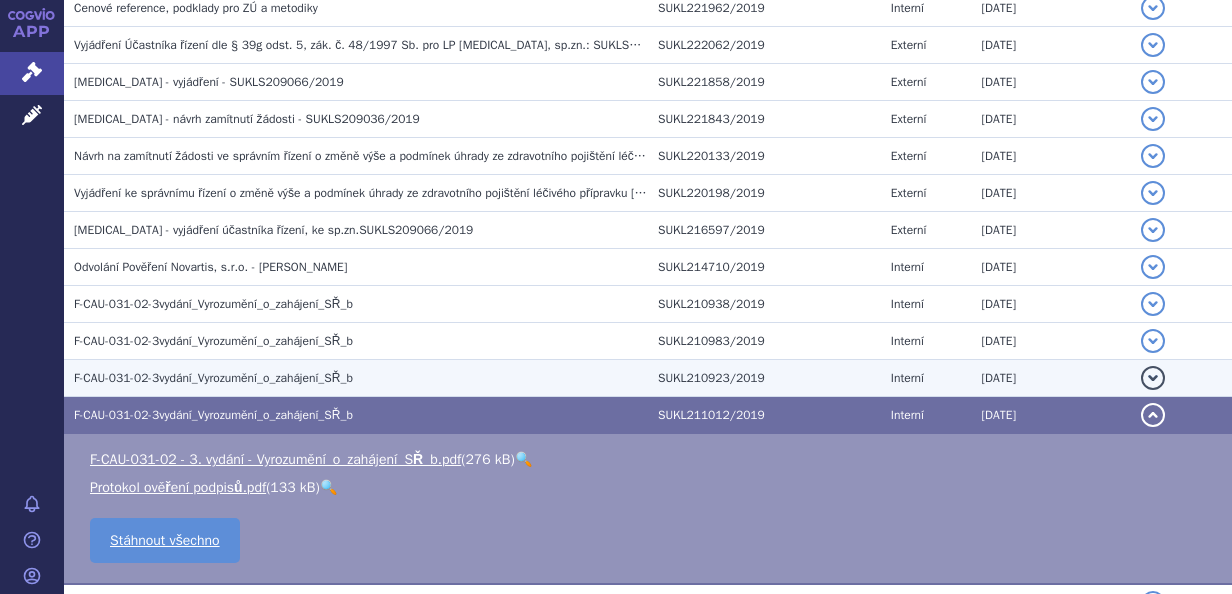click on "F-CAU-031-02-3vydání_Vyrozumění_o_zahájení_SŘ_b" at bounding box center (213, 378) 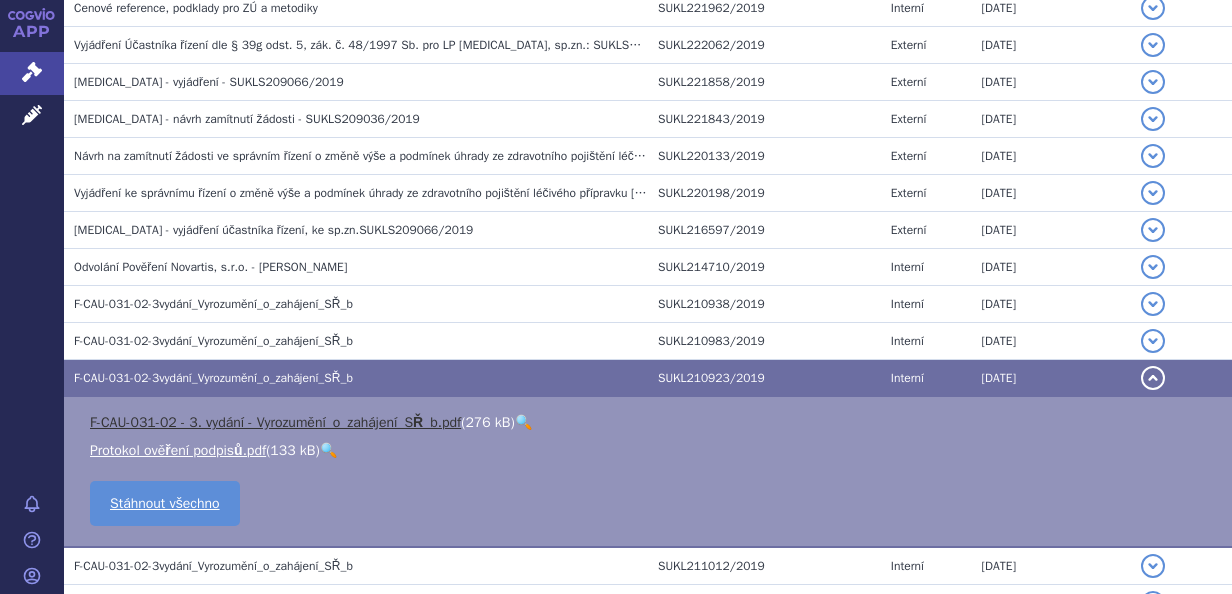 click on "F-CAU-031-02 - 3. vydání - Vyrozumění_o_zahájení_SŘ_b.pdf" at bounding box center [275, 422] 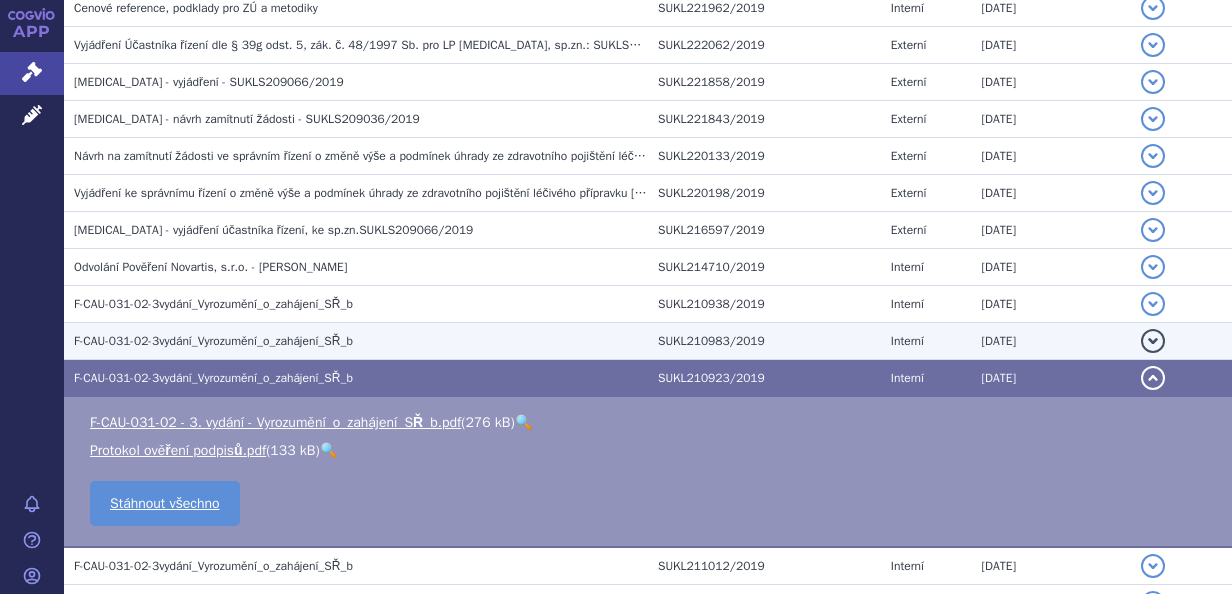 click on "F-CAU-031-02-3vydání_Vyrozumění_o_zahájení_SŘ_b" at bounding box center [213, 341] 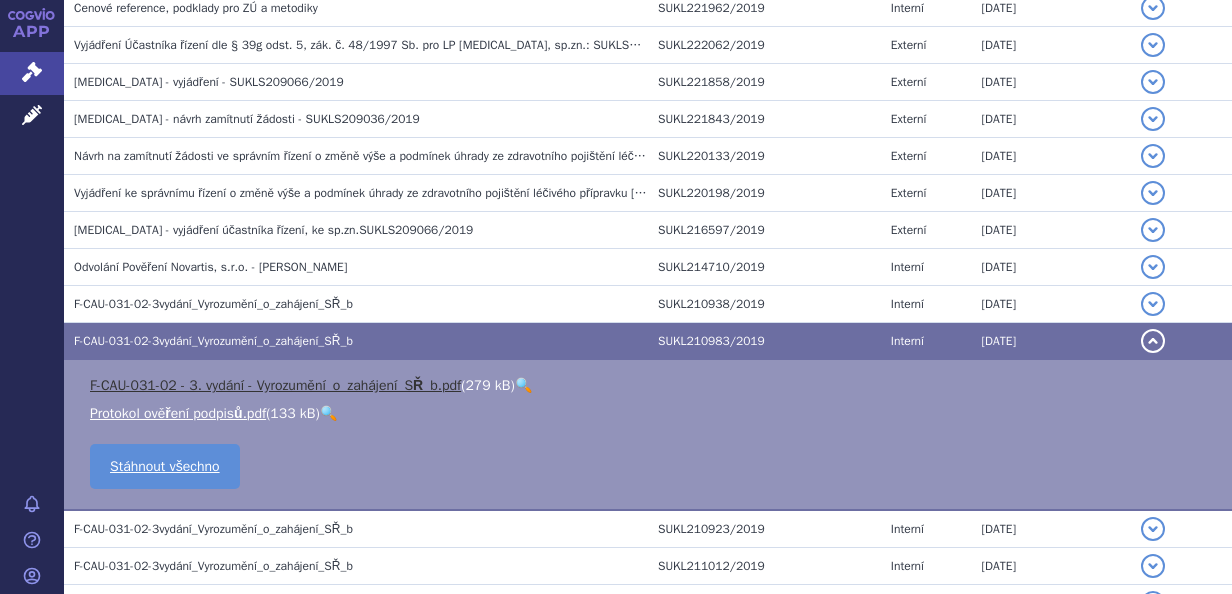 click on "F-CAU-031-02 - 3. vydání - Vyrozumění_o_zahájení_SŘ_b.pdf" at bounding box center (275, 385) 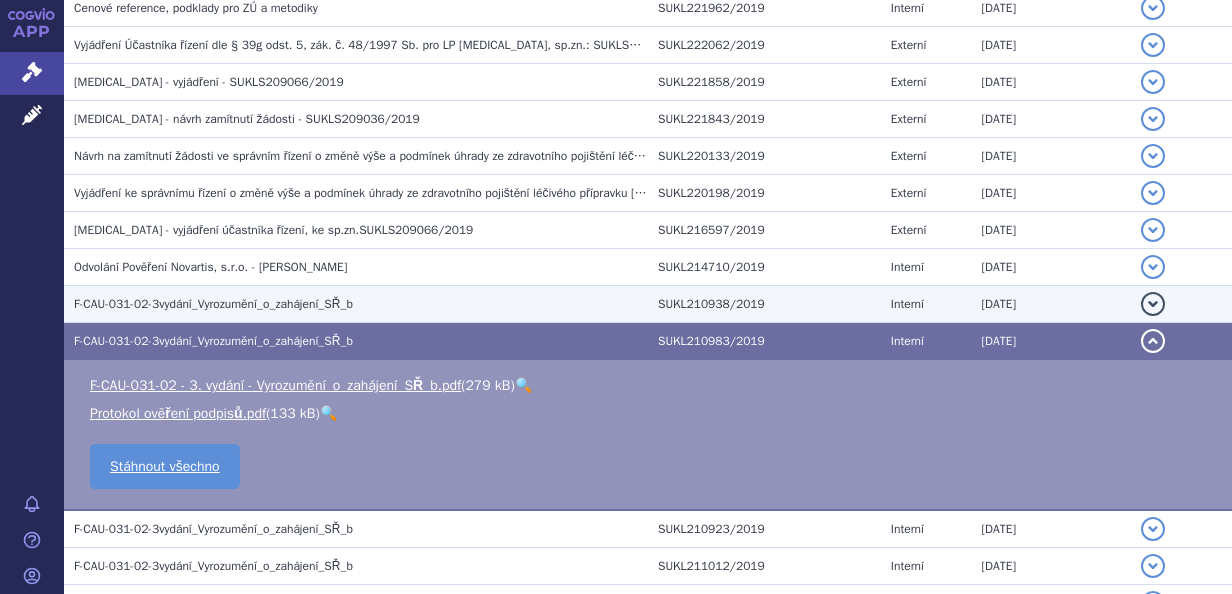 click on "F-CAU-031-02-3vydání_Vyrozumění_o_zahájení_SŘ_b" at bounding box center [213, 304] 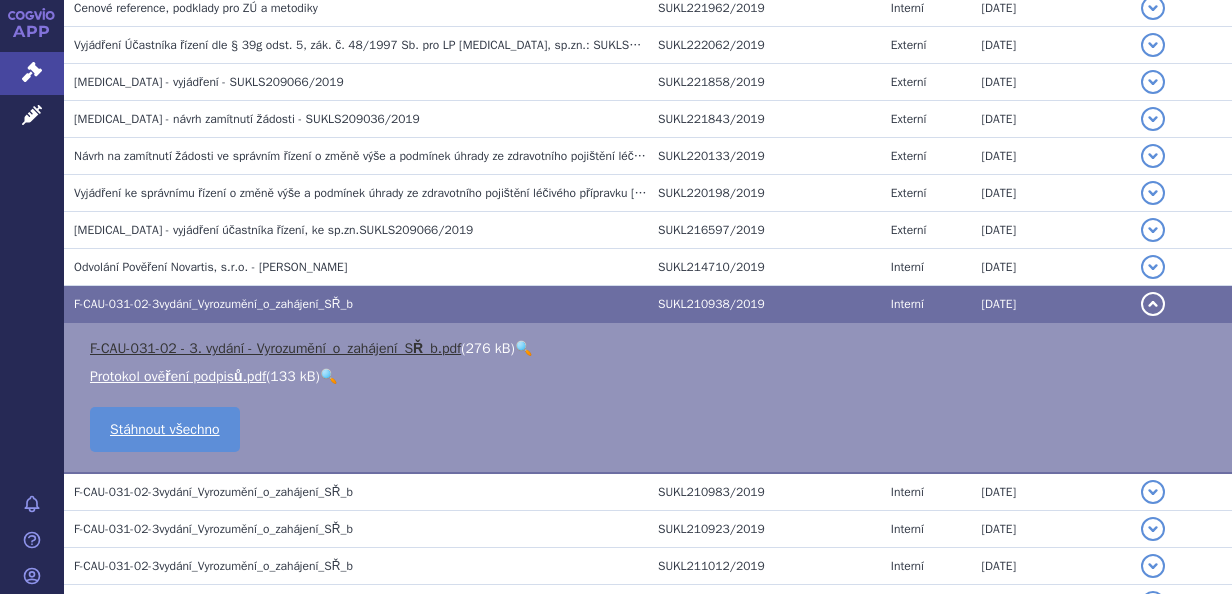 click on "F-CAU-031-02 - 3. vydání - Vyrozumění_o_zahájení_SŘ_b.pdf" at bounding box center [275, 348] 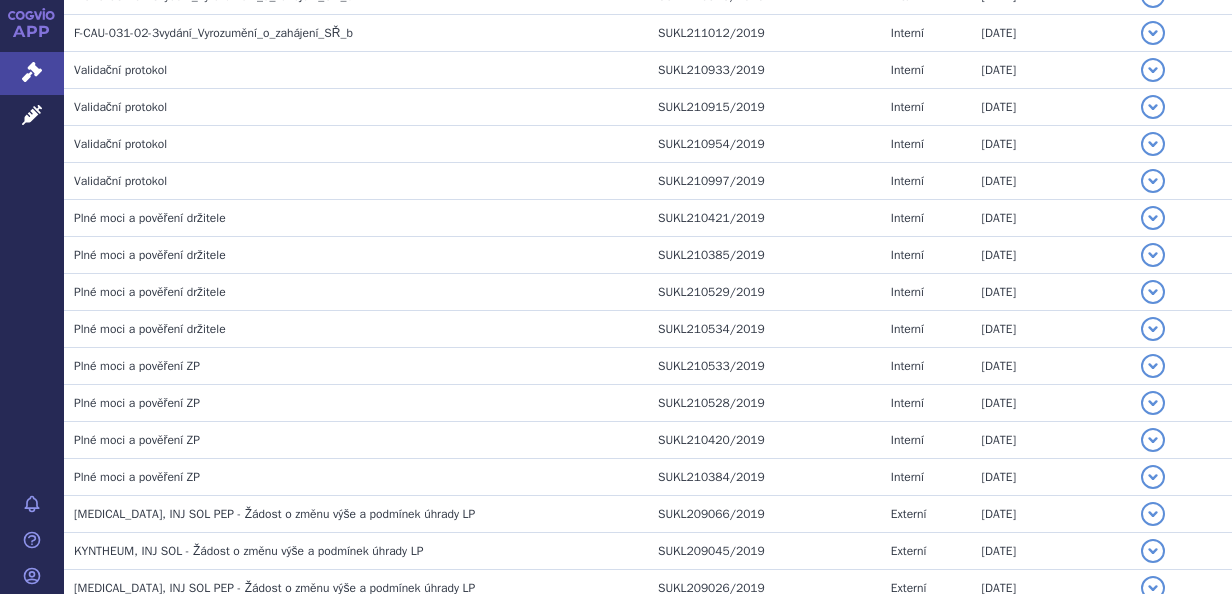 scroll, scrollTop: 8218, scrollLeft: 0, axis: vertical 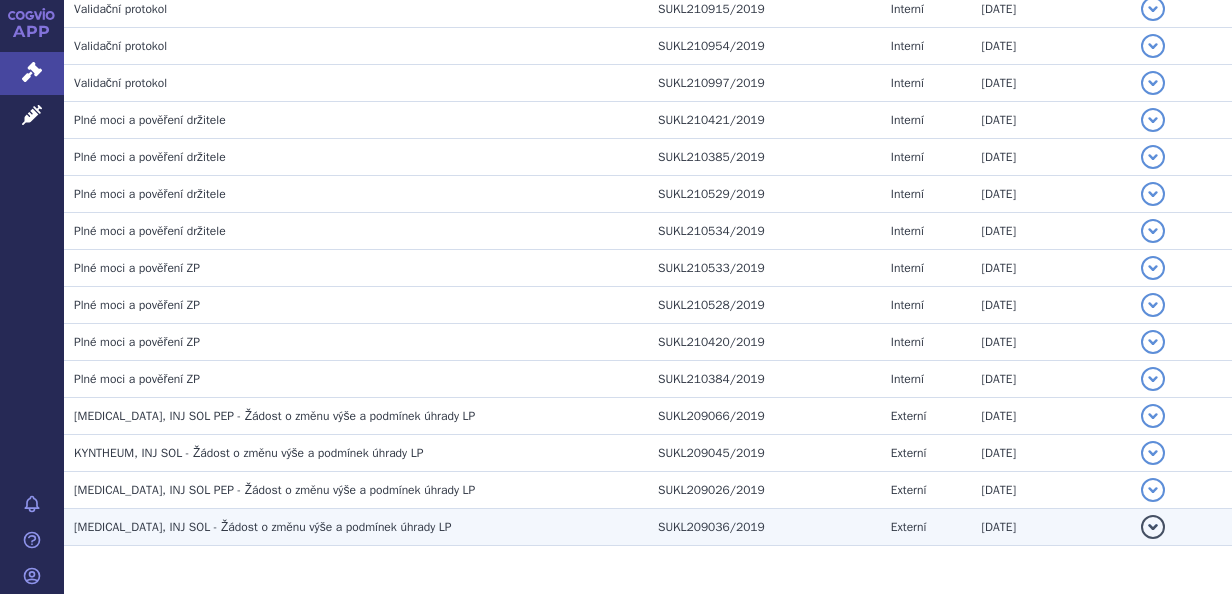 click on "[MEDICAL_DATA], INJ SOL - Žádost o změnu výše a podmínek úhrady LP" at bounding box center (361, 527) 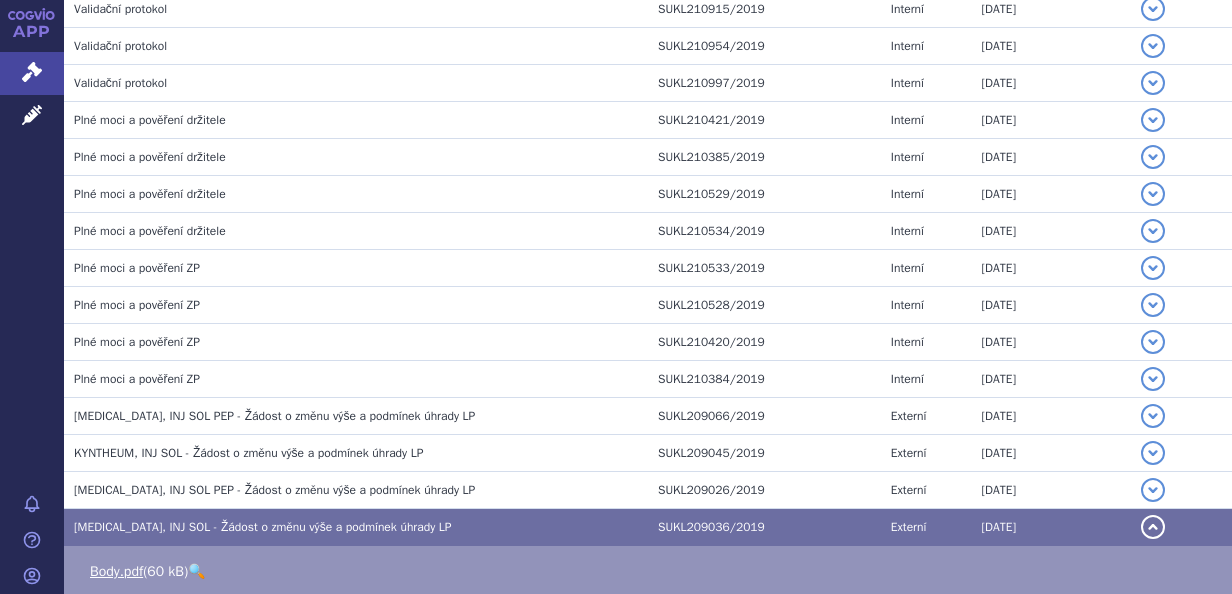 click on "[MEDICAL_DATA]_žádost_zahájení_VaPÚ.pdf" at bounding box center (225, 655) 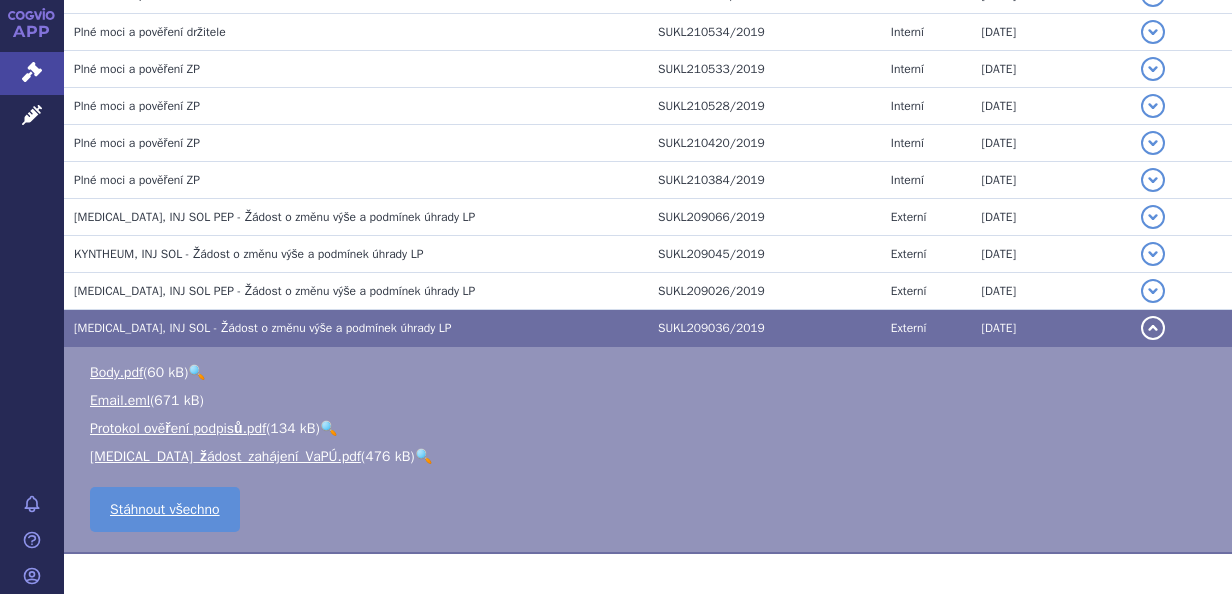 scroll, scrollTop: 8274, scrollLeft: 0, axis: vertical 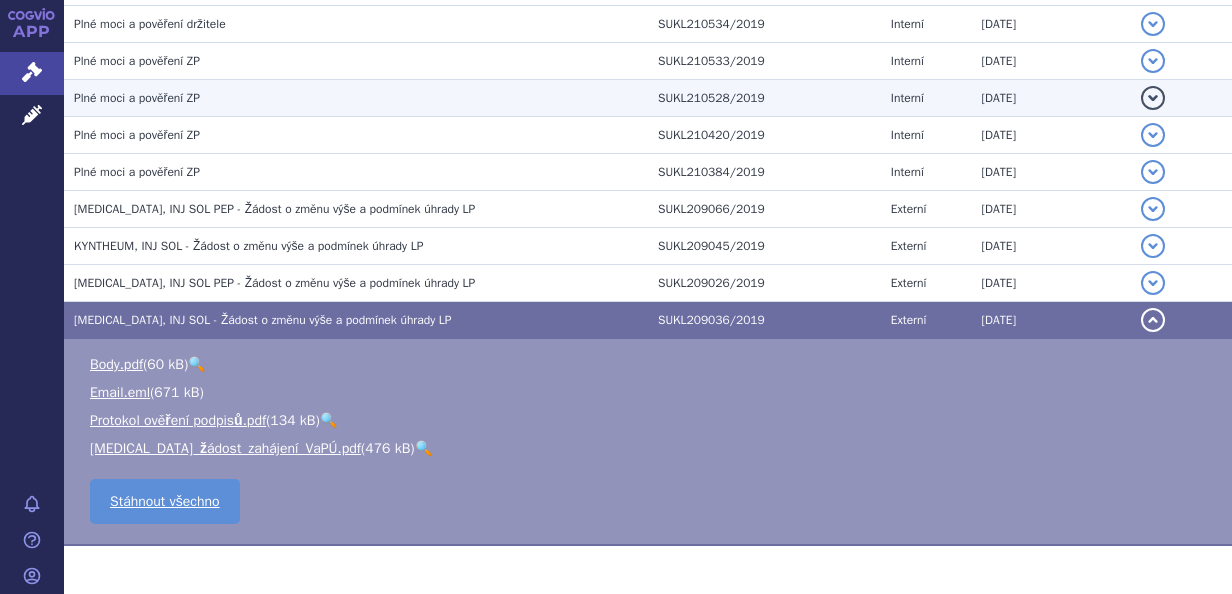 click on "detail" at bounding box center (1181, 98) 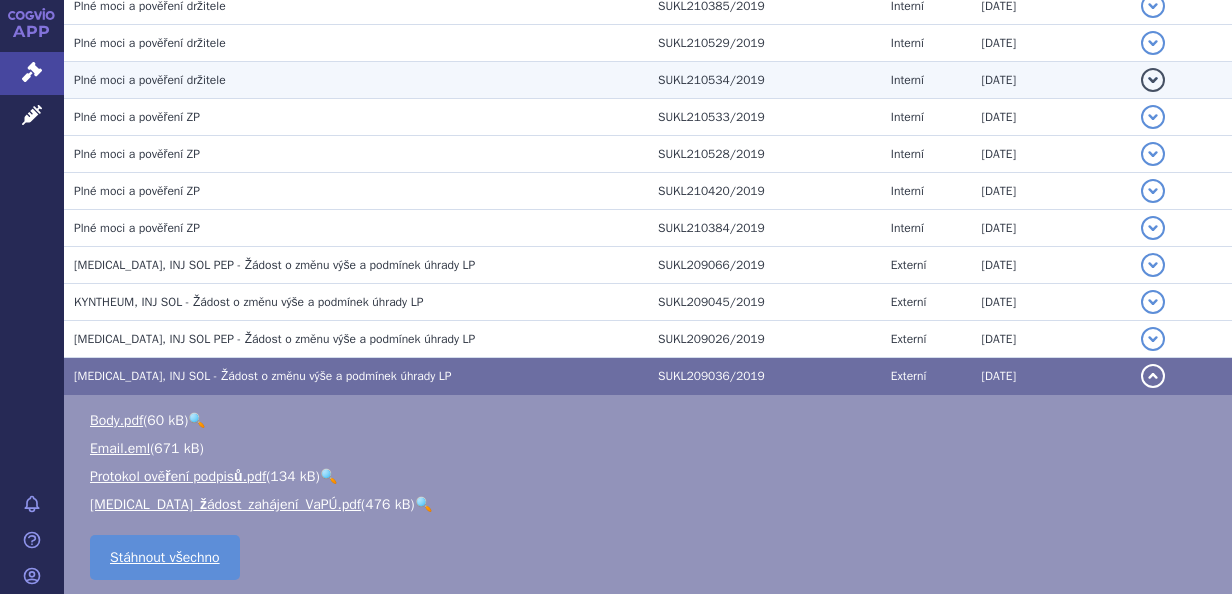 click on "detail" at bounding box center (1181, 80) 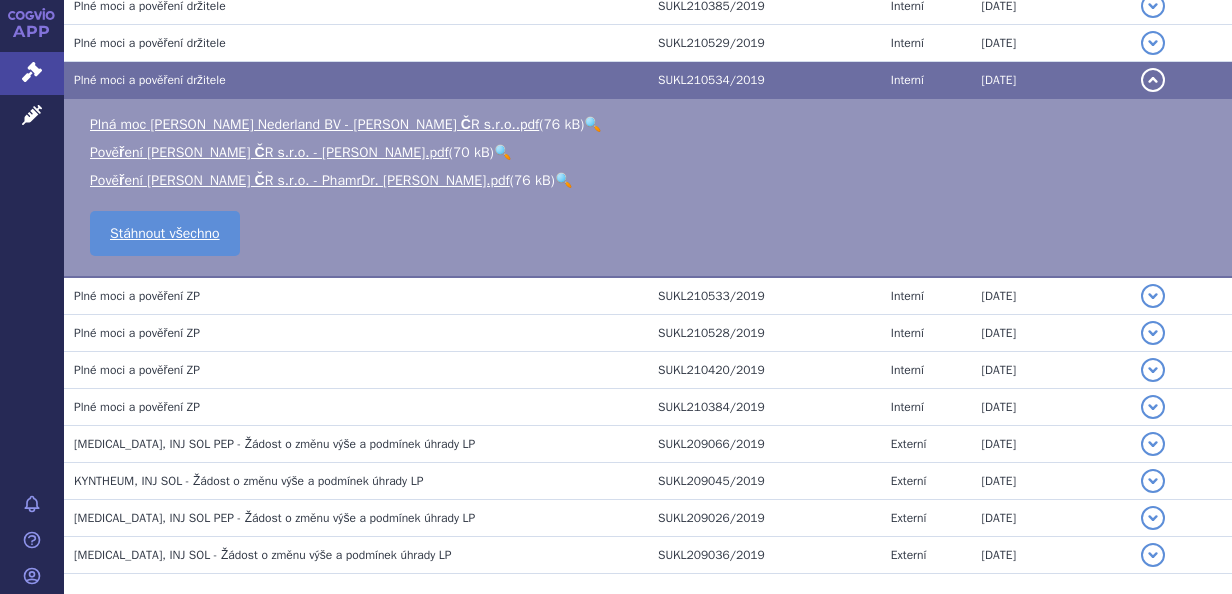 scroll, scrollTop: 8246, scrollLeft: 0, axis: vertical 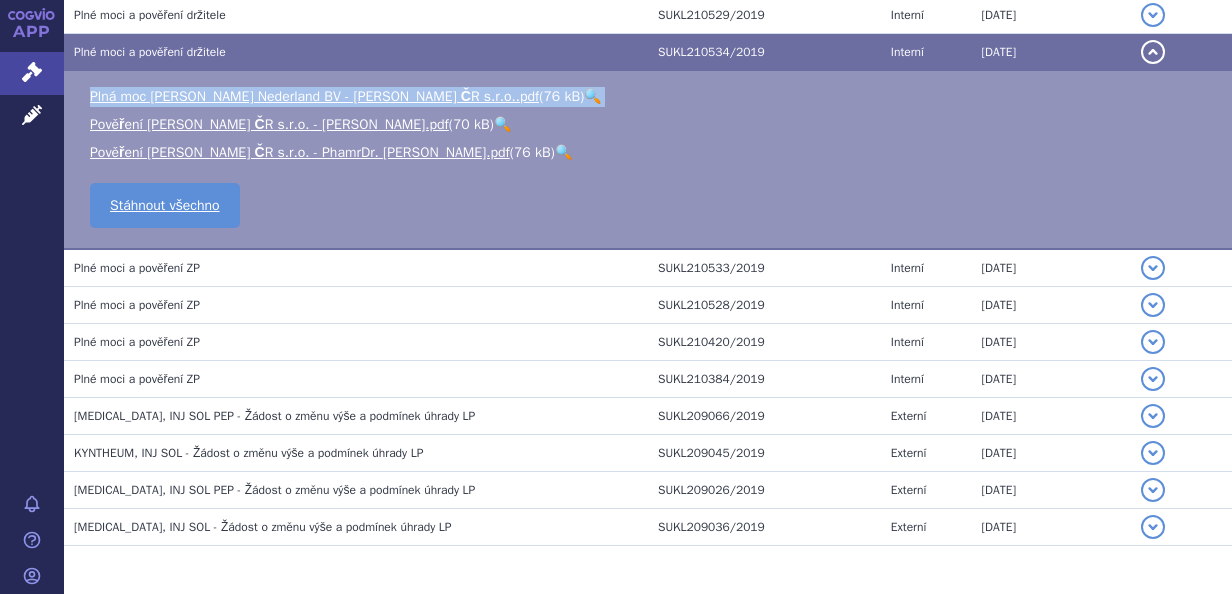 click on "Plná moc [PERSON_NAME] Nederland BV - [PERSON_NAME] ČR s.r.o..pdf
( 76 kB )
🔍
Pověření [PERSON_NAME] ČR s.r.o. - [PERSON_NAME].pdf
( 70 kB )
🔍
76 kB" at bounding box center (648, 160) 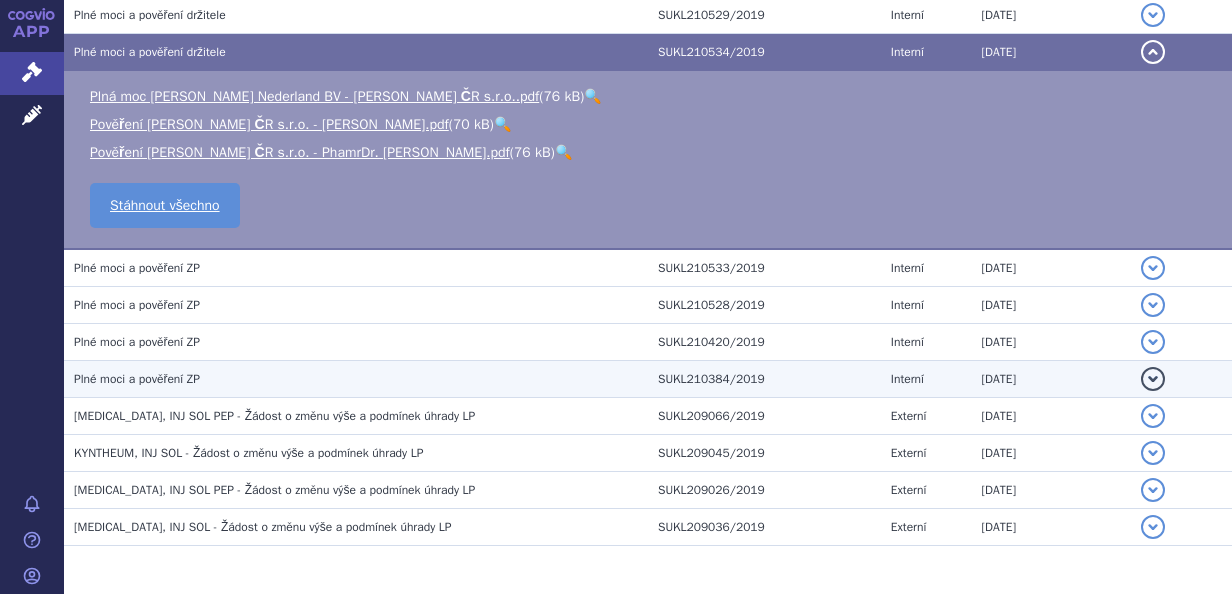 click on "Plné moci a pověření ZP" at bounding box center (361, 379) 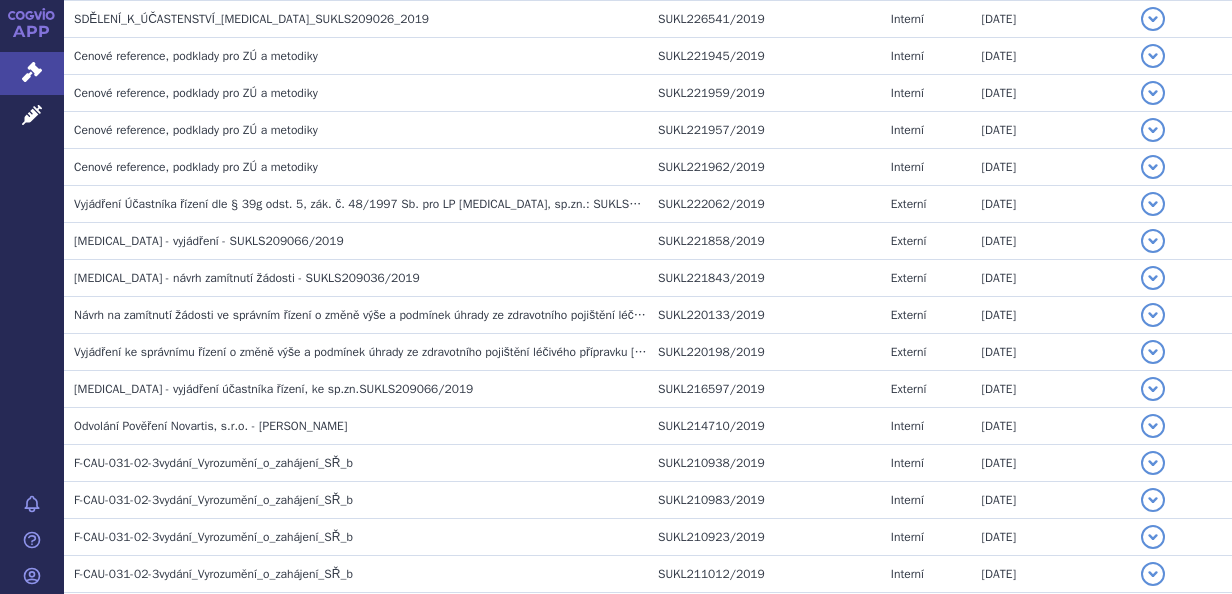 scroll, scrollTop: 7417, scrollLeft: 0, axis: vertical 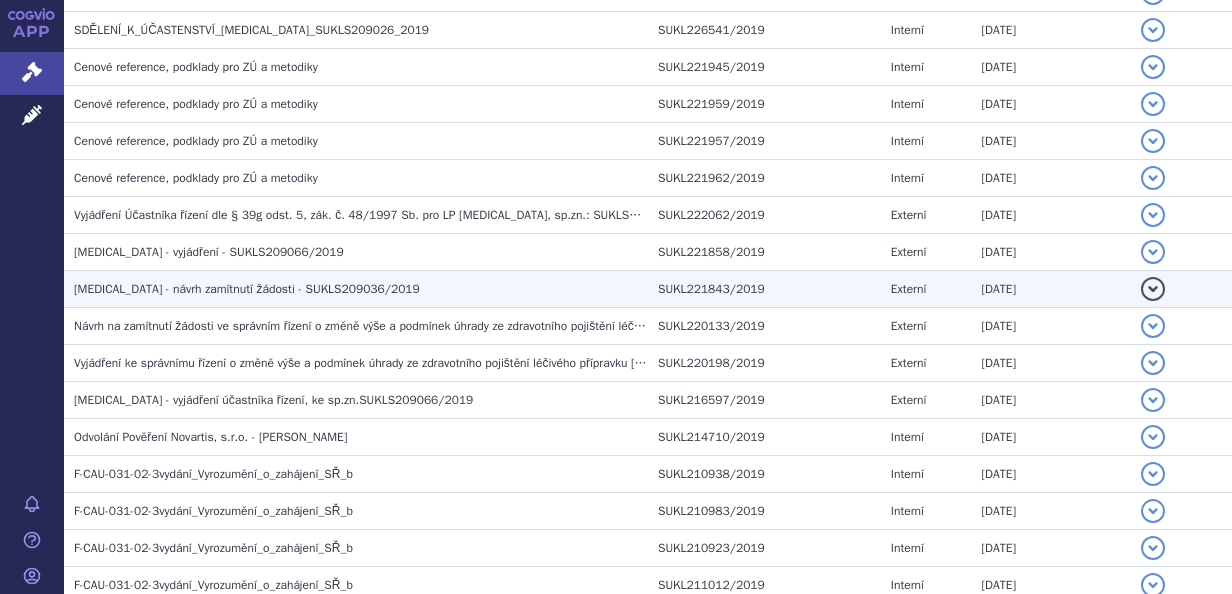click on "[MEDICAL_DATA] - návrh zamítnutí žádosti - SUKLS209036/2019" at bounding box center (361, 289) 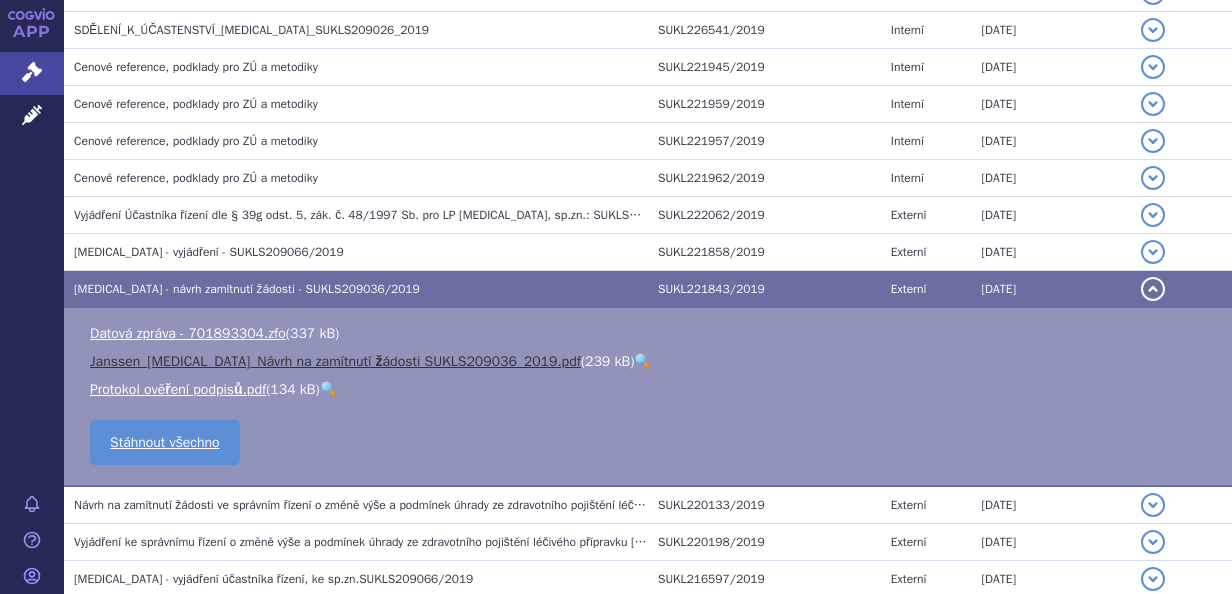 click on "Janssen_[MEDICAL_DATA]_Návrh na zamítnutí žádosti SUKLS209036_2019.pdf" at bounding box center (335, 361) 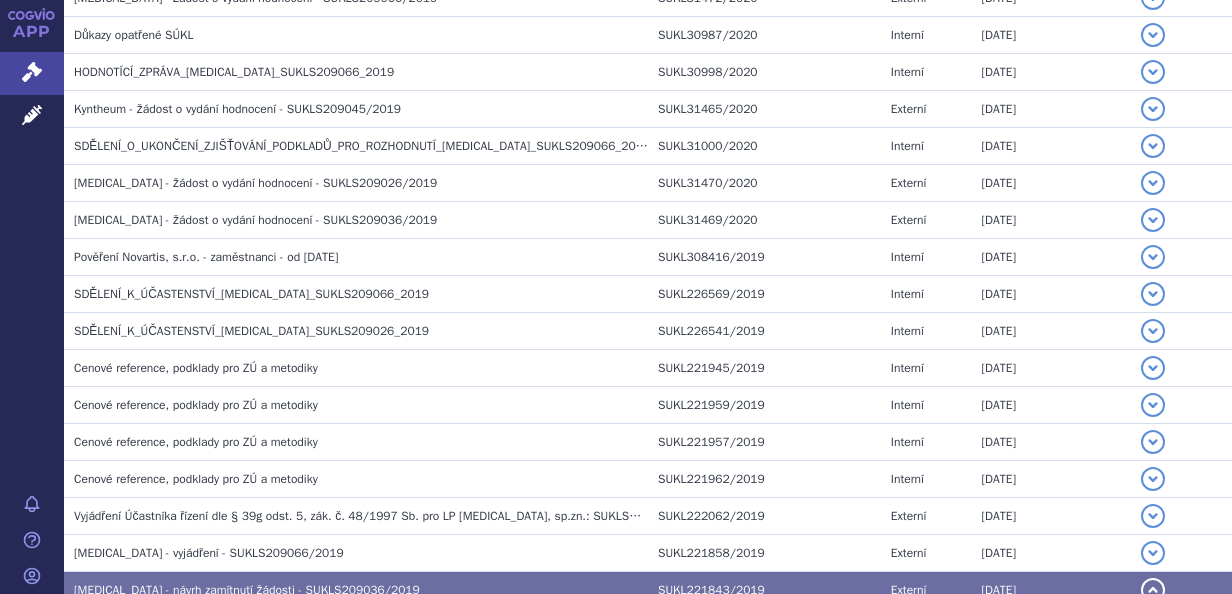 scroll, scrollTop: 7097, scrollLeft: 0, axis: vertical 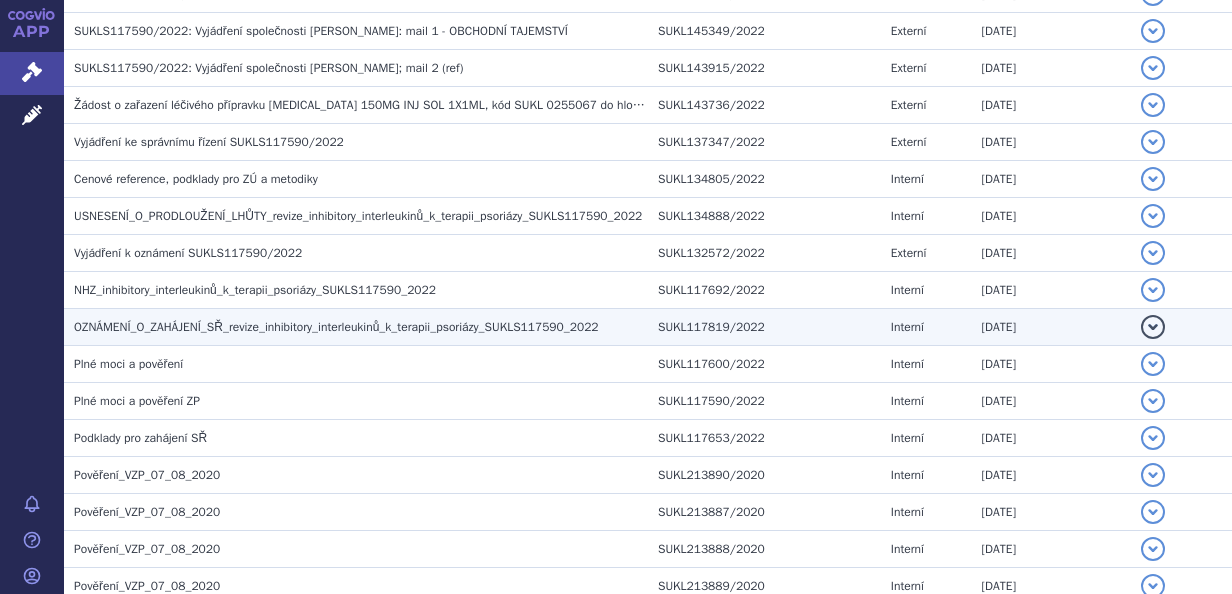 click on "OZNÁMENÍ_O_ZAHÁJENÍ_SŘ_revize_inhibitory_interleukinů_k_terapii_psoriázy_SUKLS117590_2022" at bounding box center (336, 327) 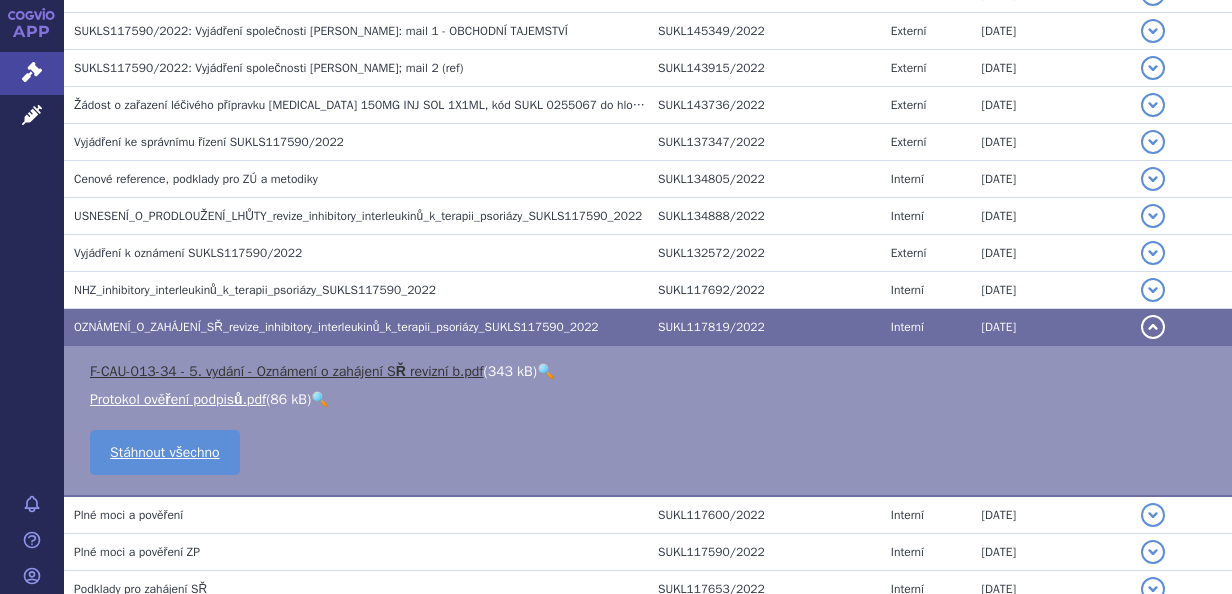 click on "F-CAU-013-34 - 5. vydání - Oznámení o zahájení SŘ revizní b.pdf" at bounding box center (287, 371) 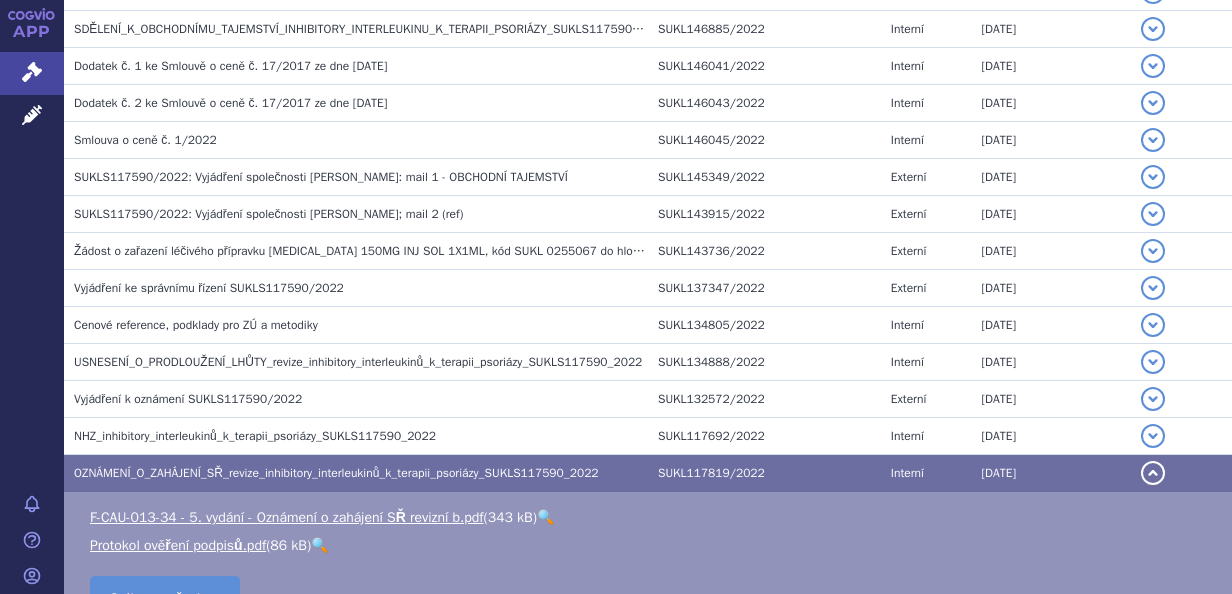 scroll, scrollTop: 4777, scrollLeft: 0, axis: vertical 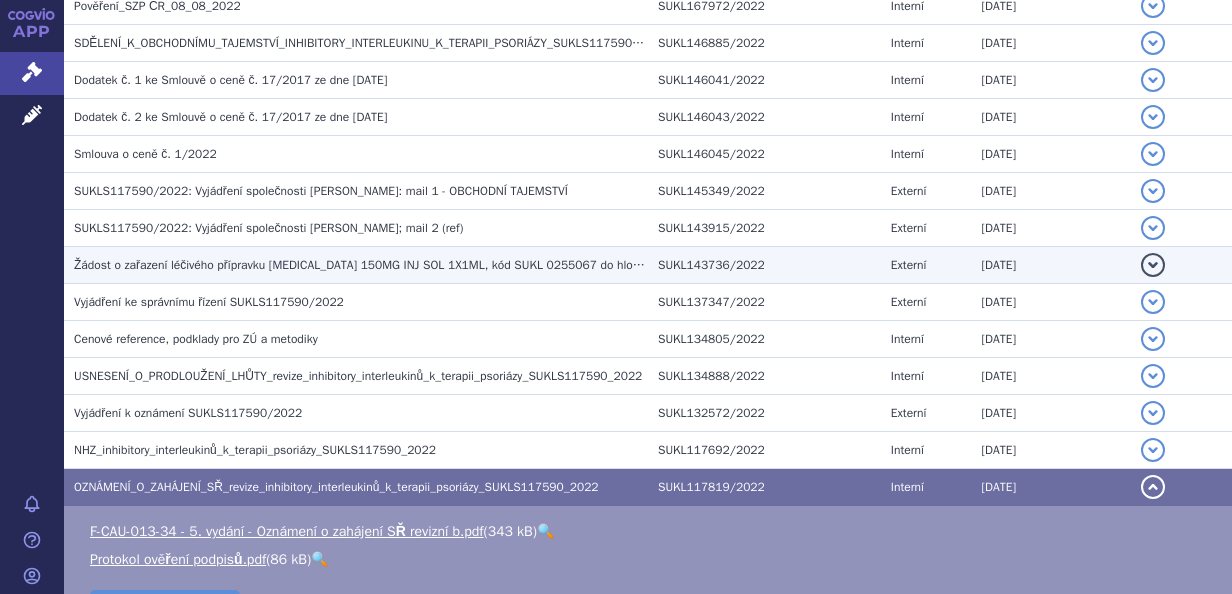 click on "Žádost o zařazení léčivého přípravku [MEDICAL_DATA] 150MG INJ SOL 1X1ML, kód SUKL 0255067 do hloubkové revize systému úhrad, vedené Ústavem pod sp. zn. SUKLS117590/2022" at bounding box center [566, 265] 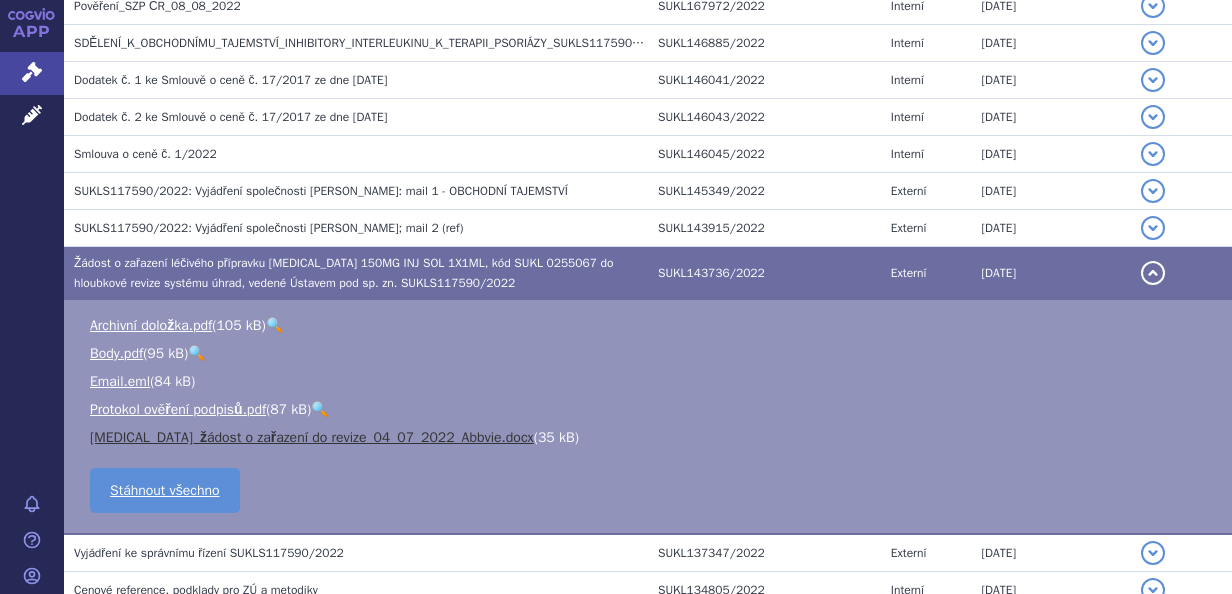 click on "[MEDICAL_DATA]_žádost o zařazení do revize_04_07_2022_Abbvie.docx" at bounding box center (312, 437) 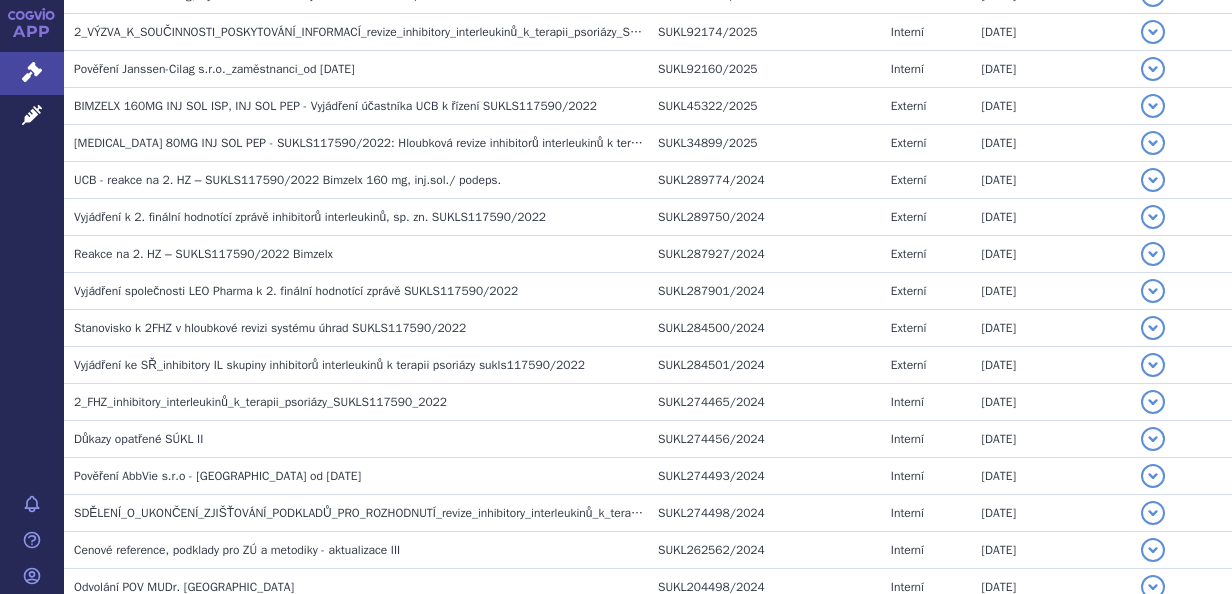 scroll, scrollTop: 684, scrollLeft: 0, axis: vertical 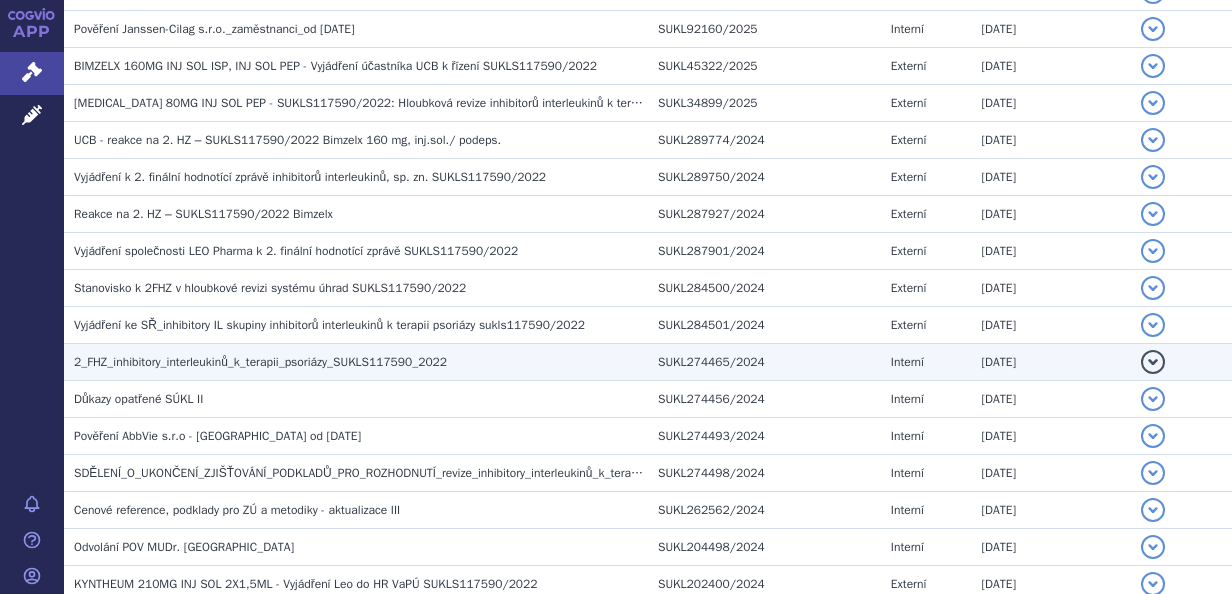 click on "2_FHZ_inhibitory_interleukinů_k_terapii_psoriázy_SUKLS117590_2022" at bounding box center (356, 362) 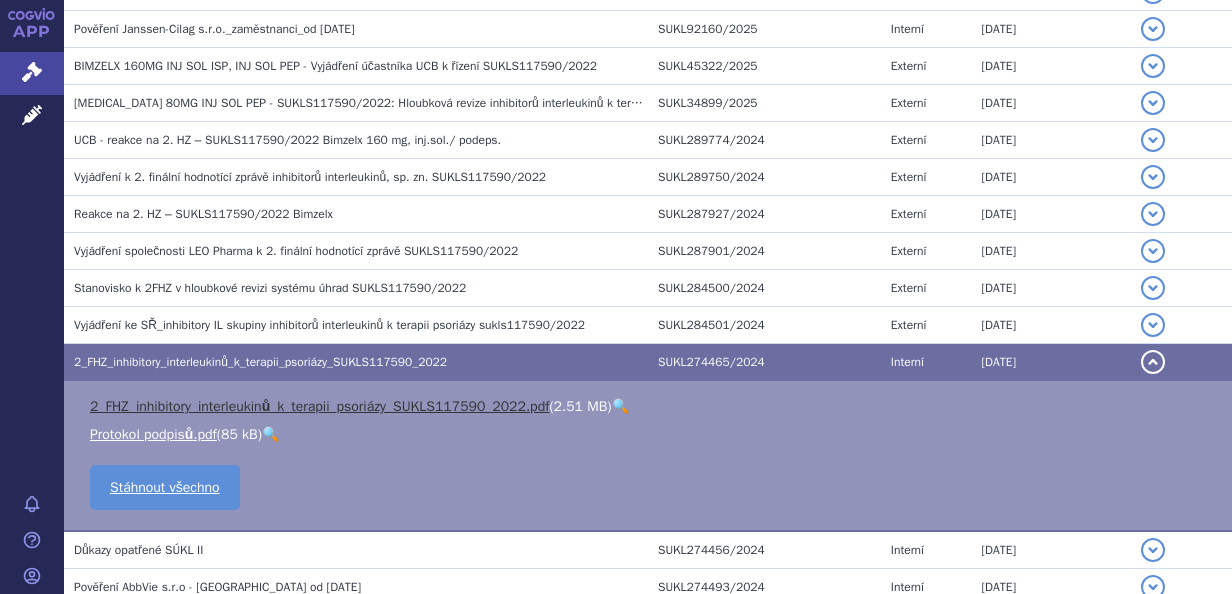 click on "2_FHZ_inhibitory_interleukinů_k_terapii_psoriázy_SUKLS117590_2022.pdf" at bounding box center (319, 406) 